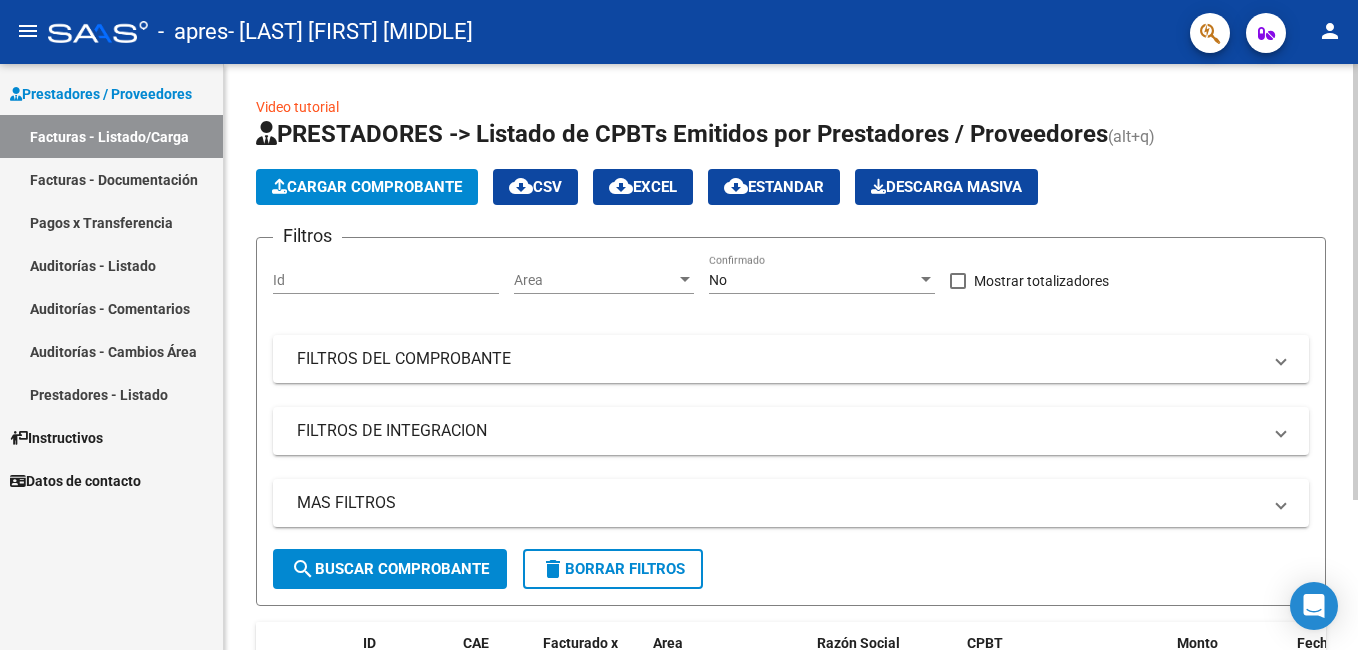 scroll, scrollTop: 0, scrollLeft: 0, axis: both 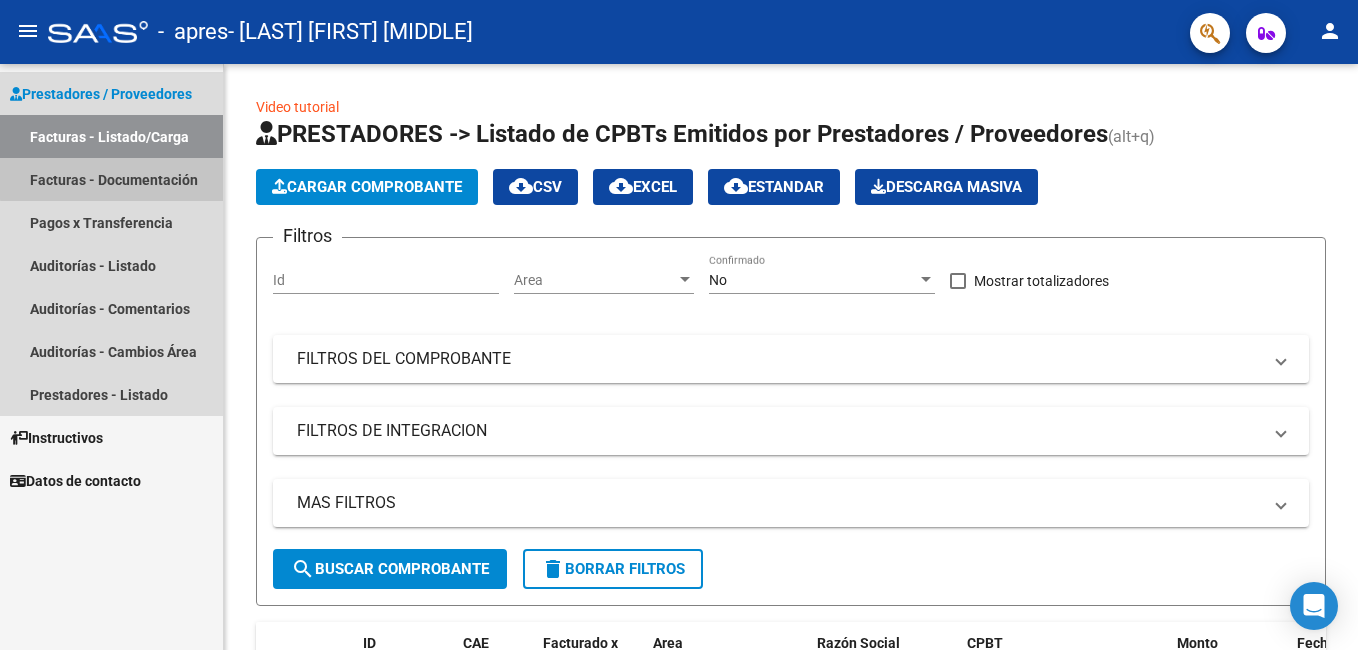 click on "Facturas - Documentación" at bounding box center [111, 179] 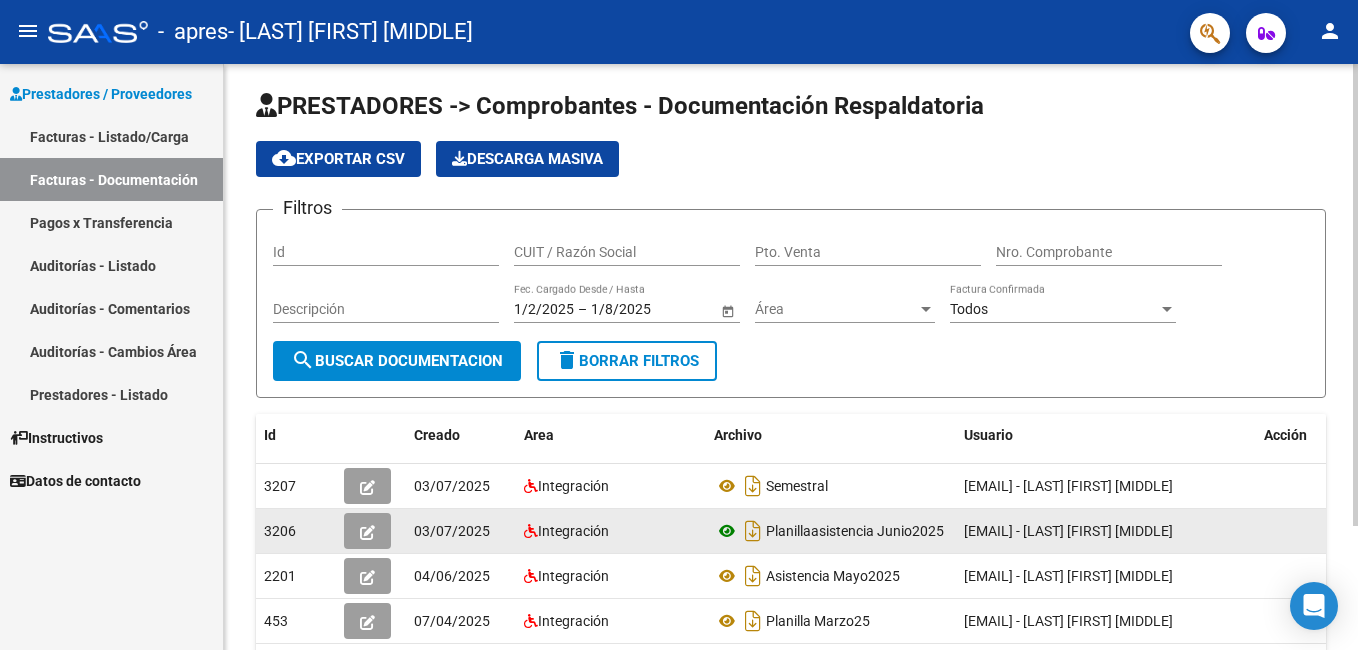 scroll, scrollTop: 0, scrollLeft: 0, axis: both 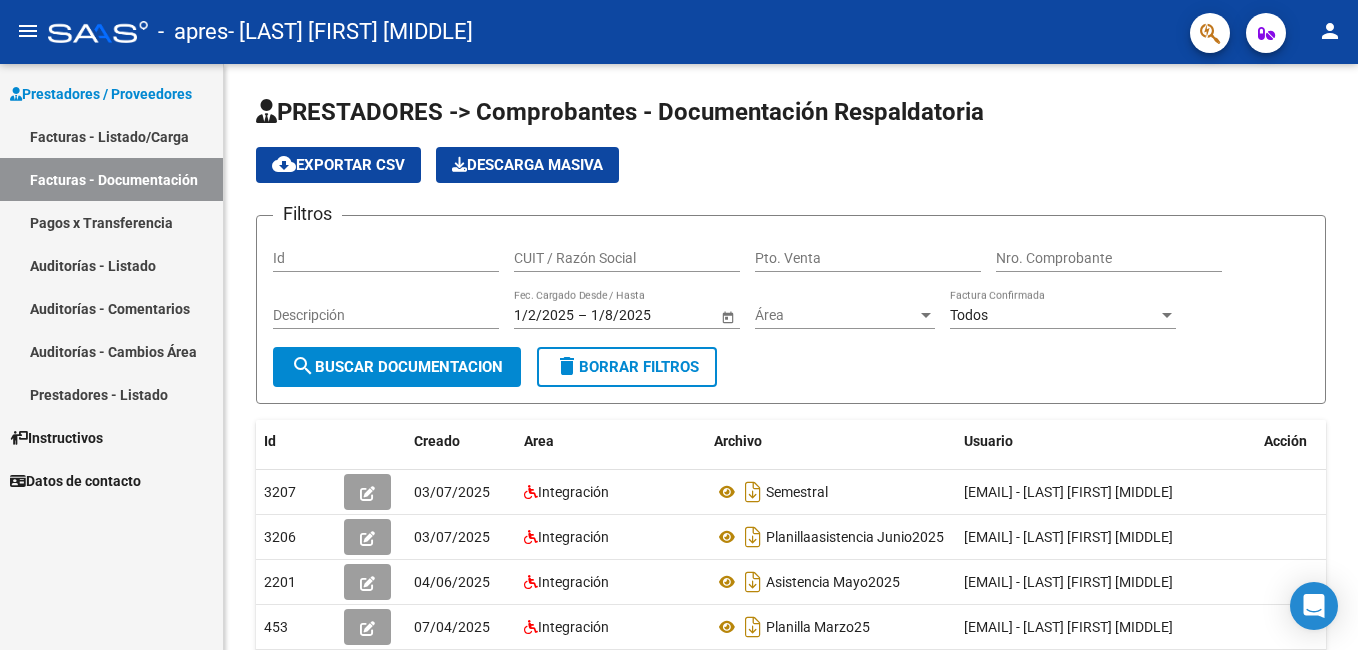 click on "Facturas - Listado/Carga" at bounding box center (111, 136) 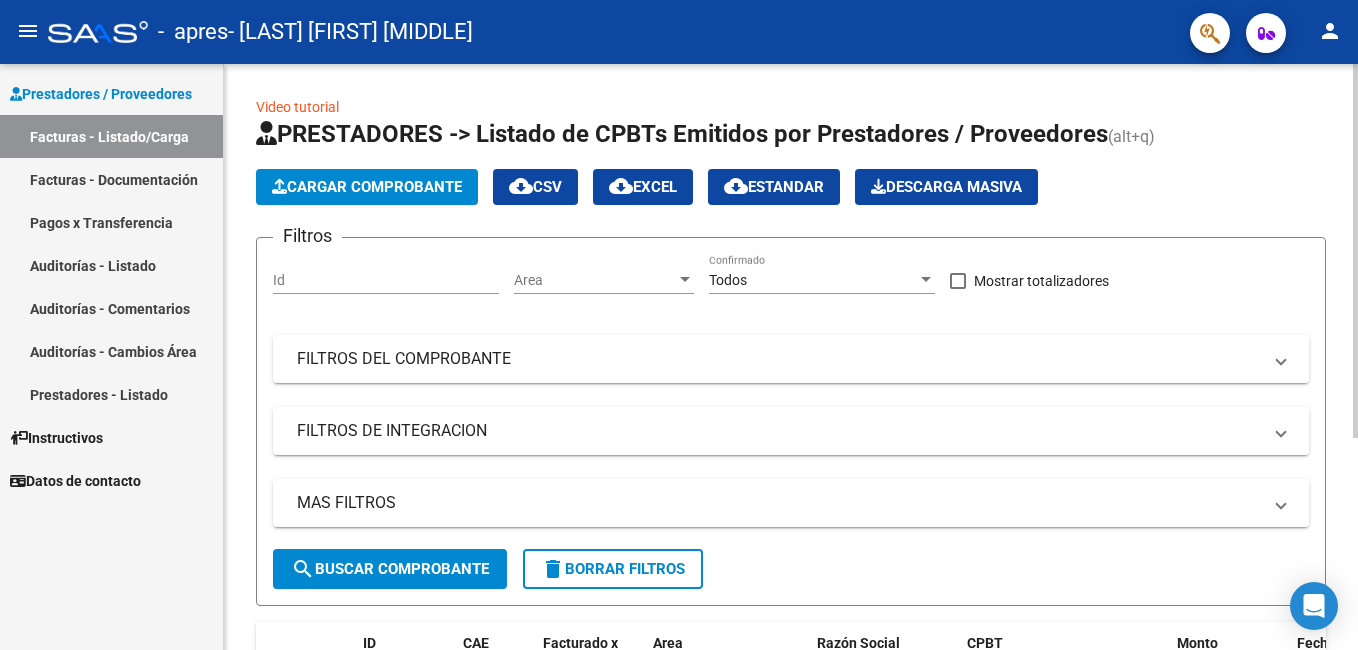 click on "Cargar Comprobante" 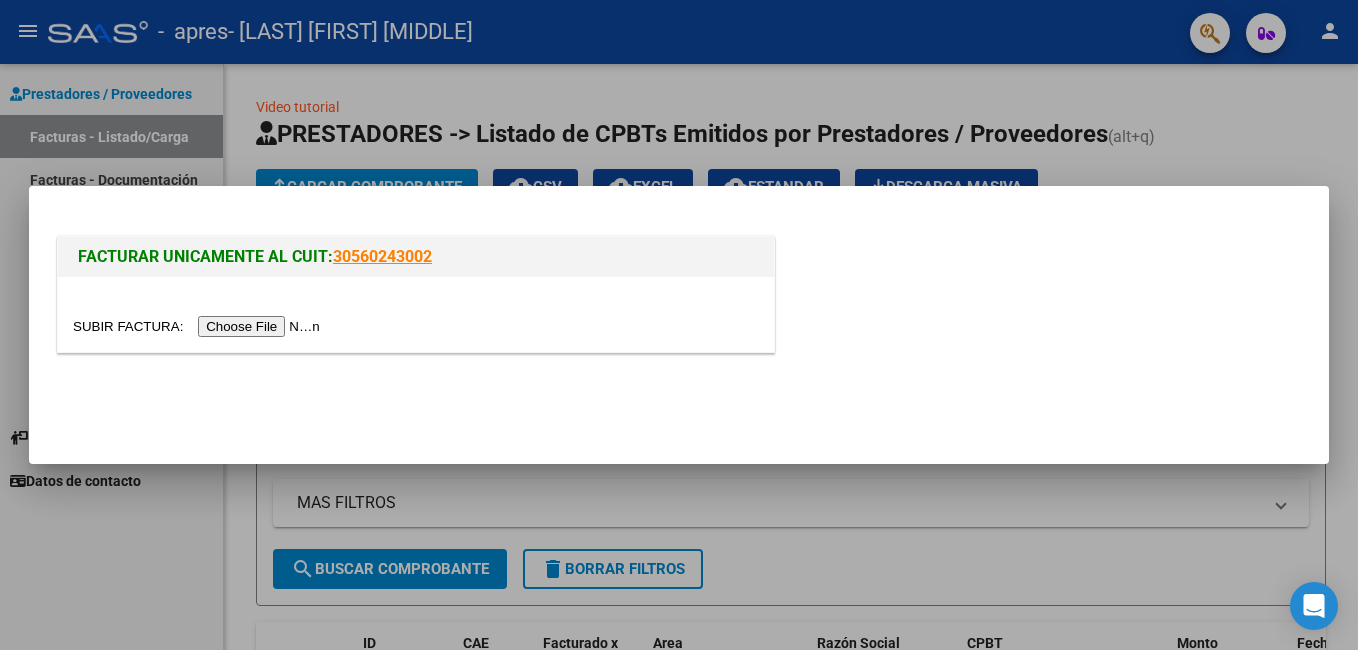 click at bounding box center [199, 326] 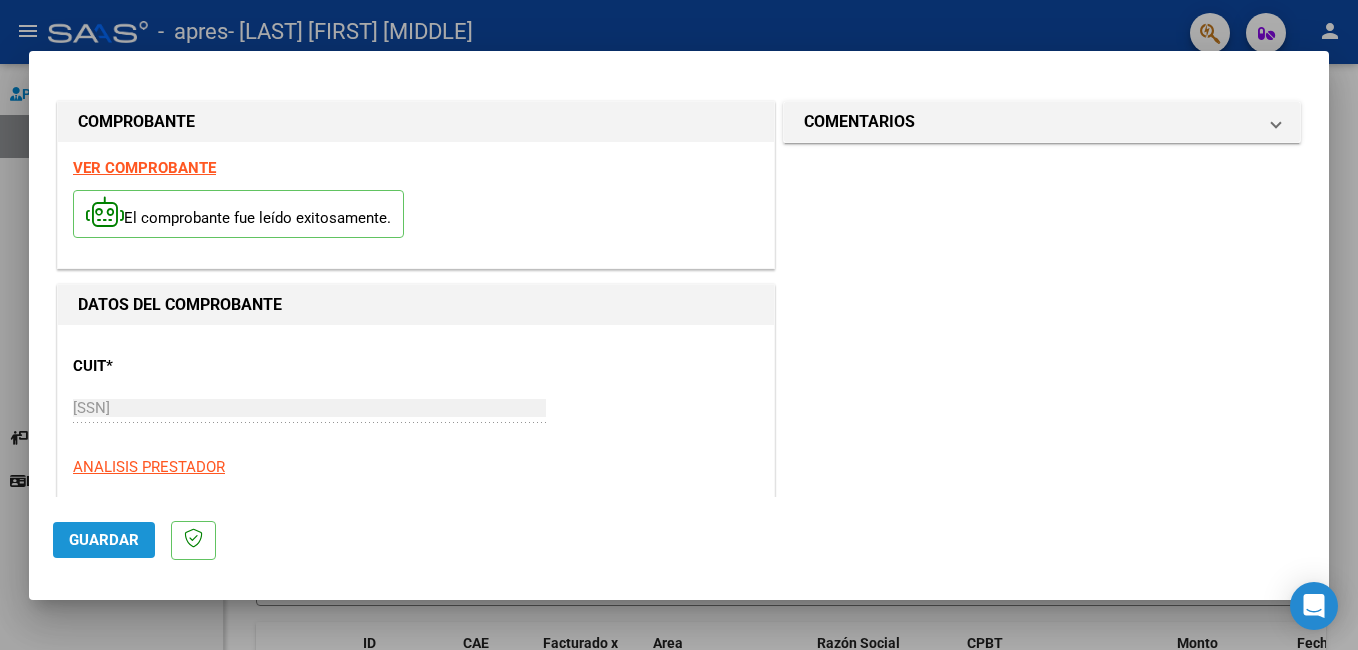 click on "Guardar" 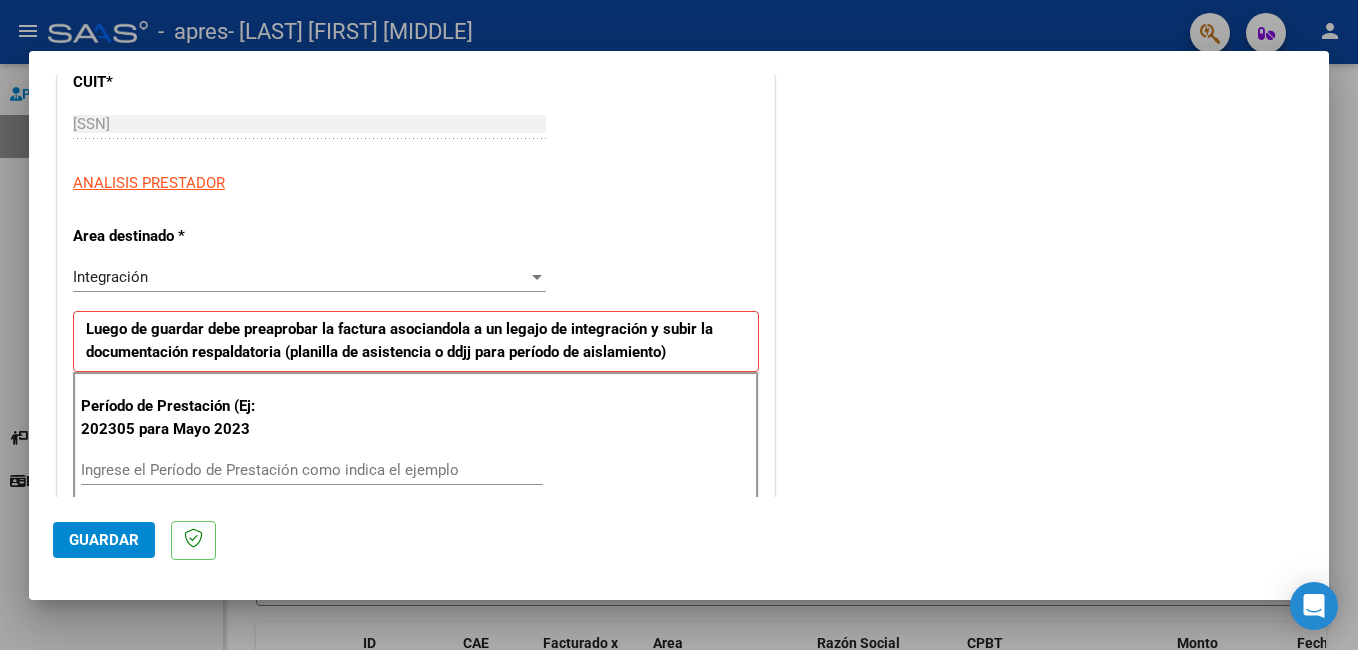 scroll, scrollTop: 0, scrollLeft: 0, axis: both 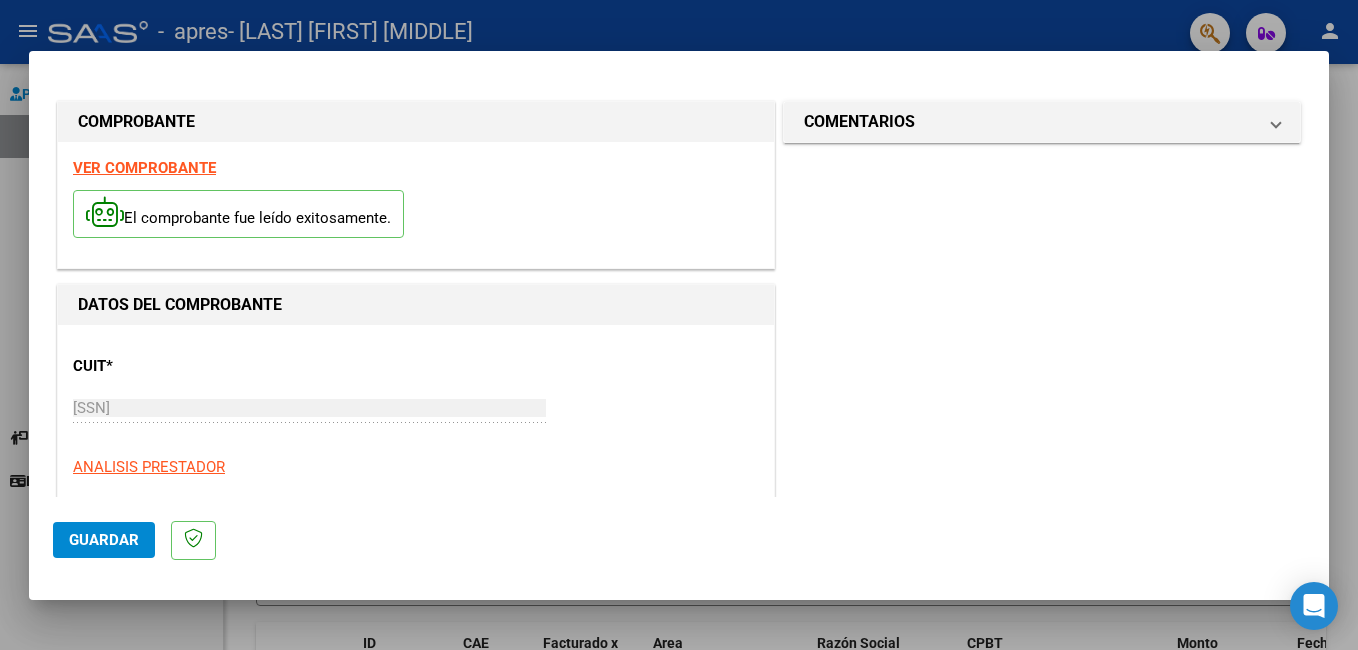 click on "Guardar" 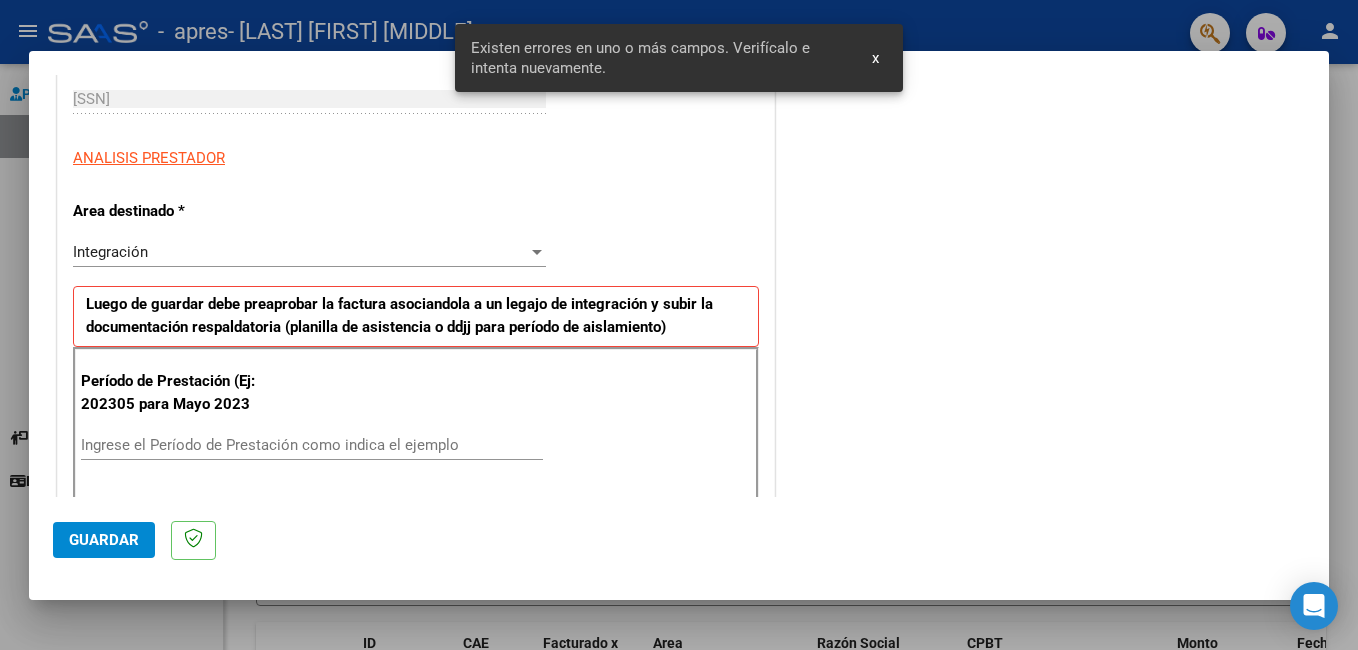 scroll, scrollTop: 448, scrollLeft: 0, axis: vertical 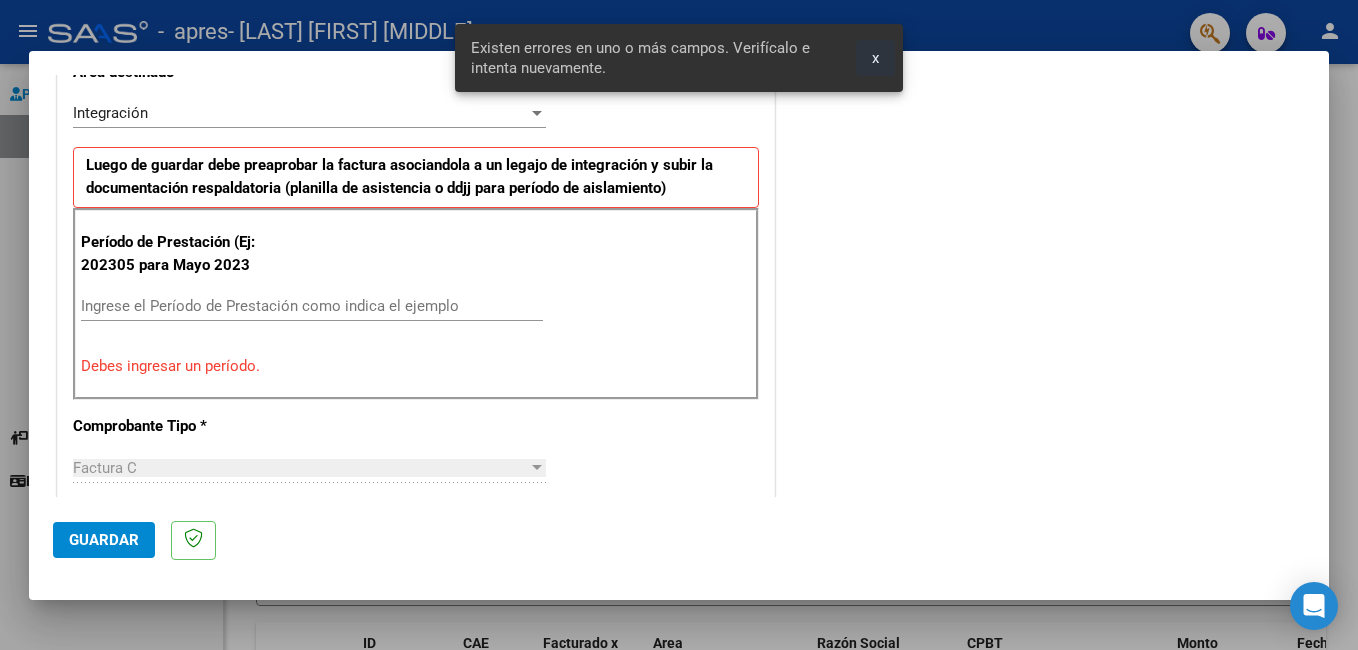 click on "x" at bounding box center (875, 58) 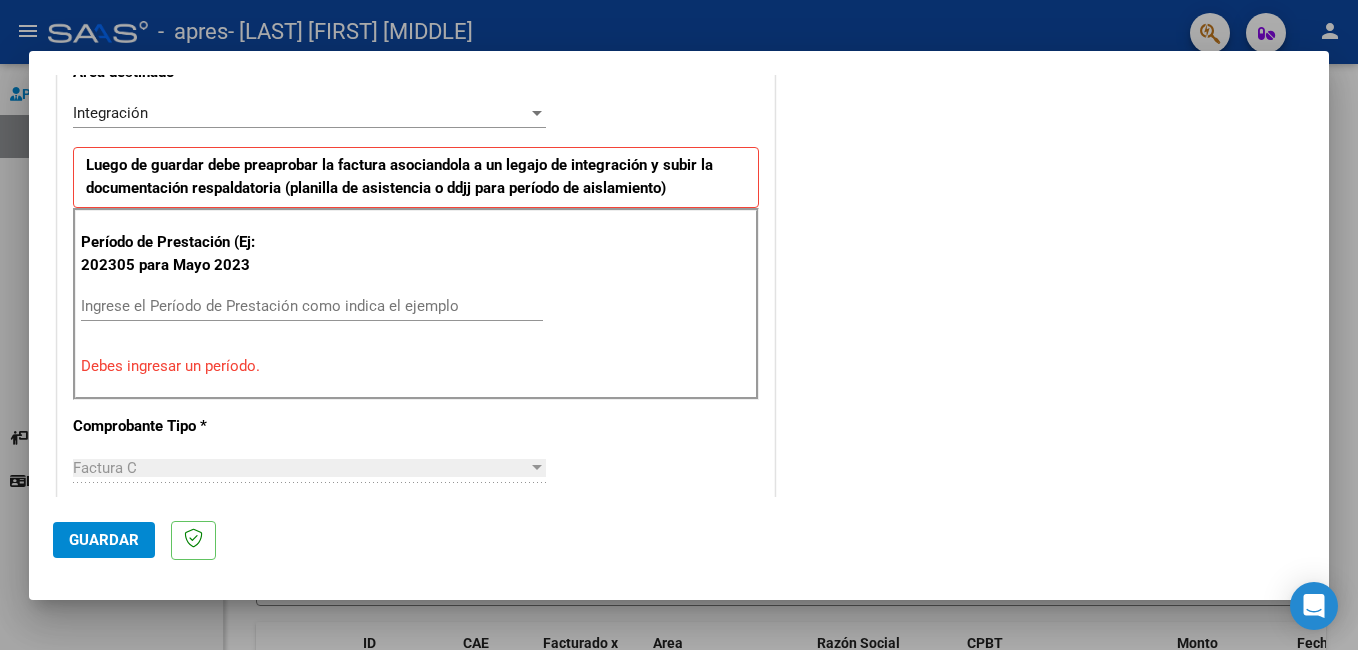 click on "Ingrese el Período de Prestación como indica el ejemplo" at bounding box center (312, 306) 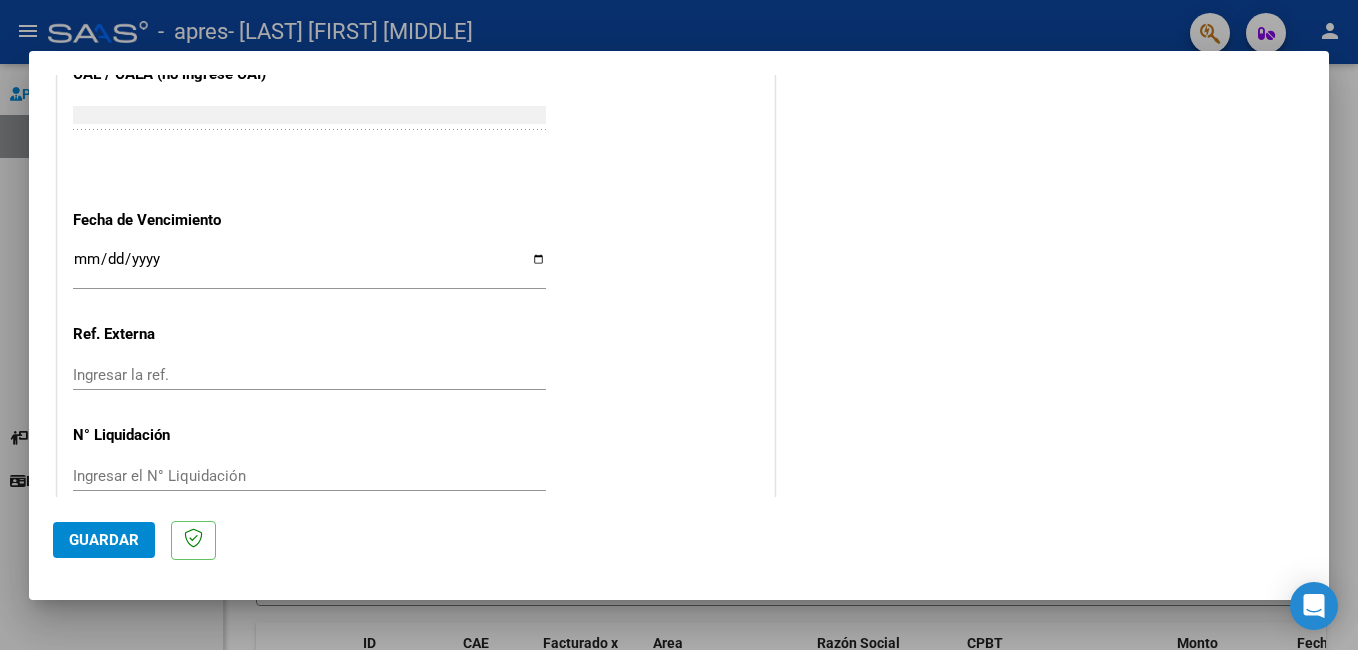 scroll, scrollTop: 1300, scrollLeft: 0, axis: vertical 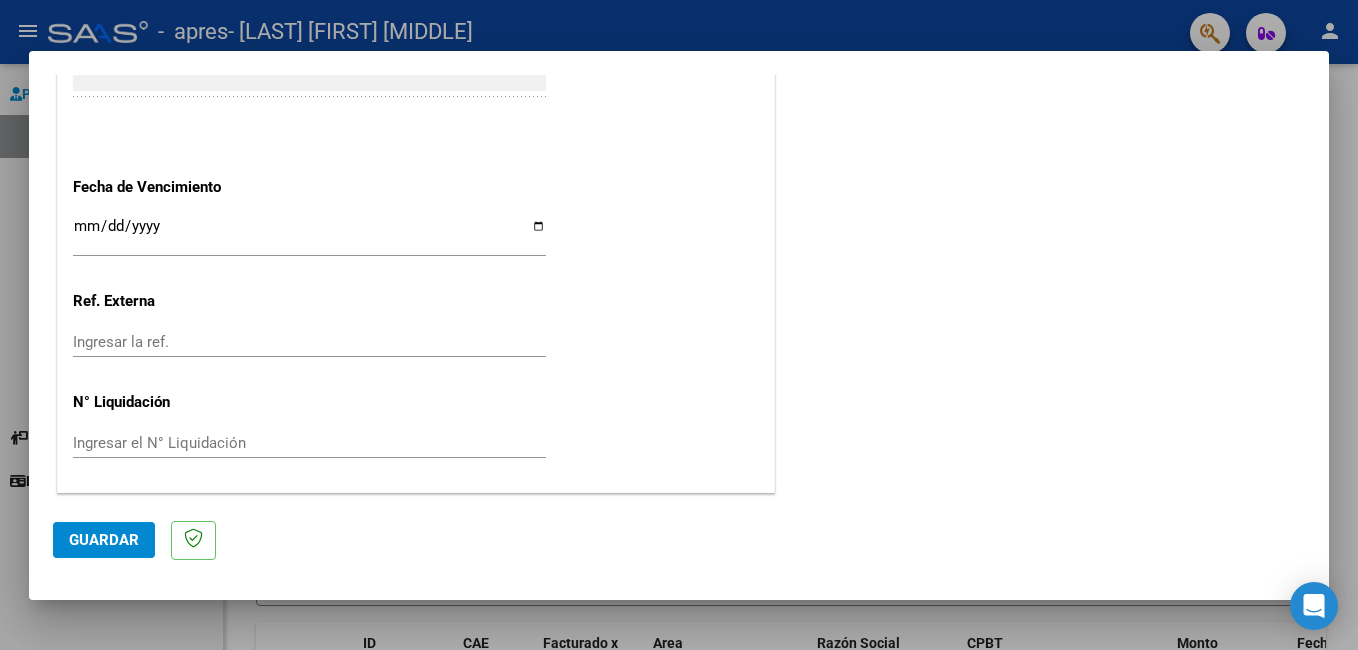 type on "202507" 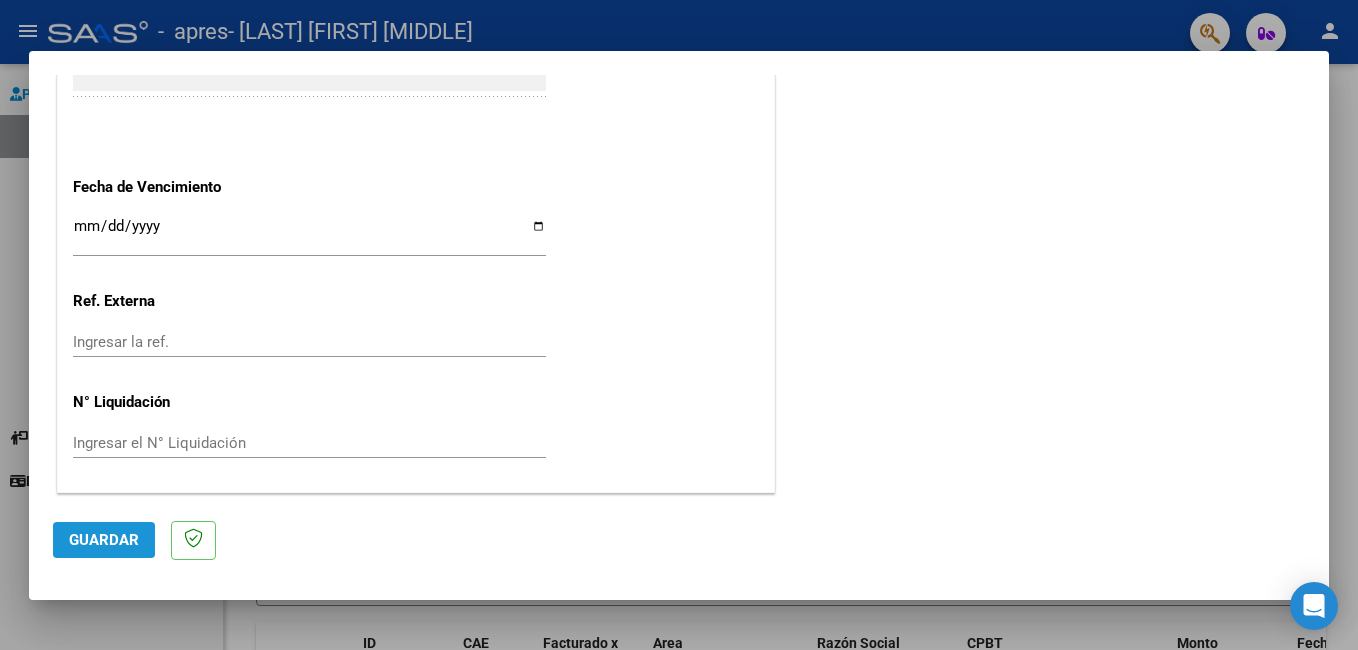 click on "Guardar" 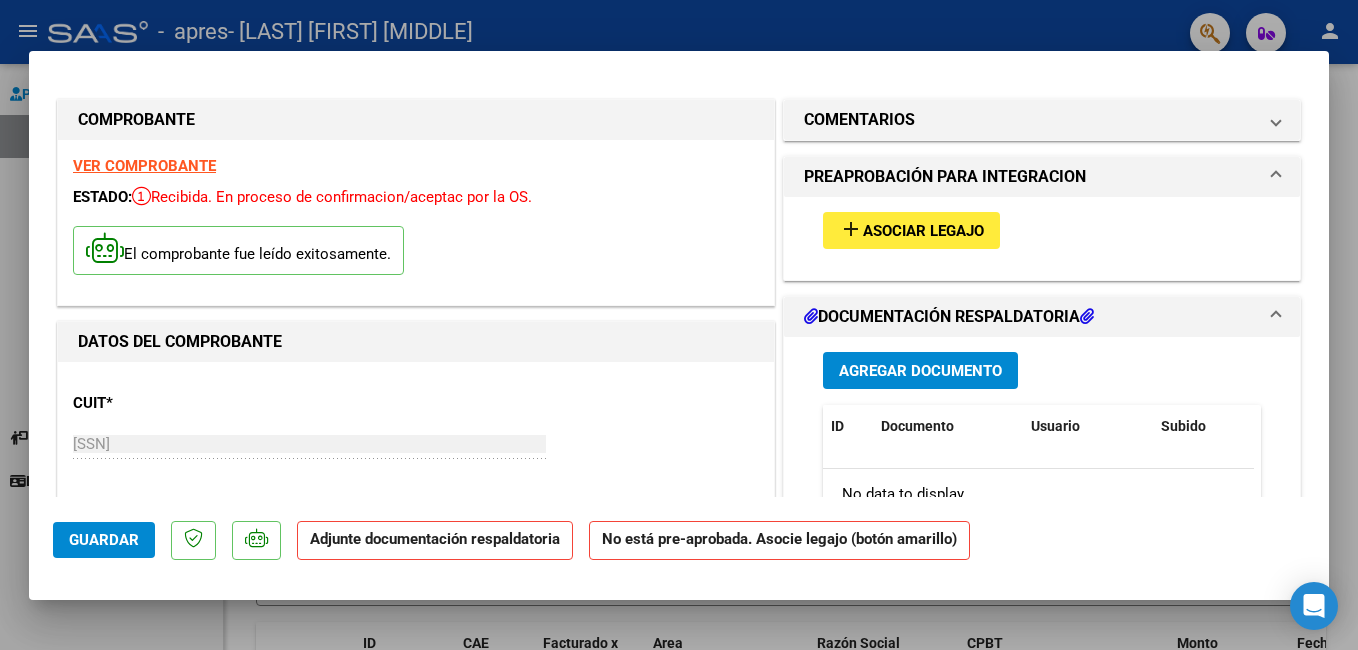 scroll, scrollTop: 0, scrollLeft: 0, axis: both 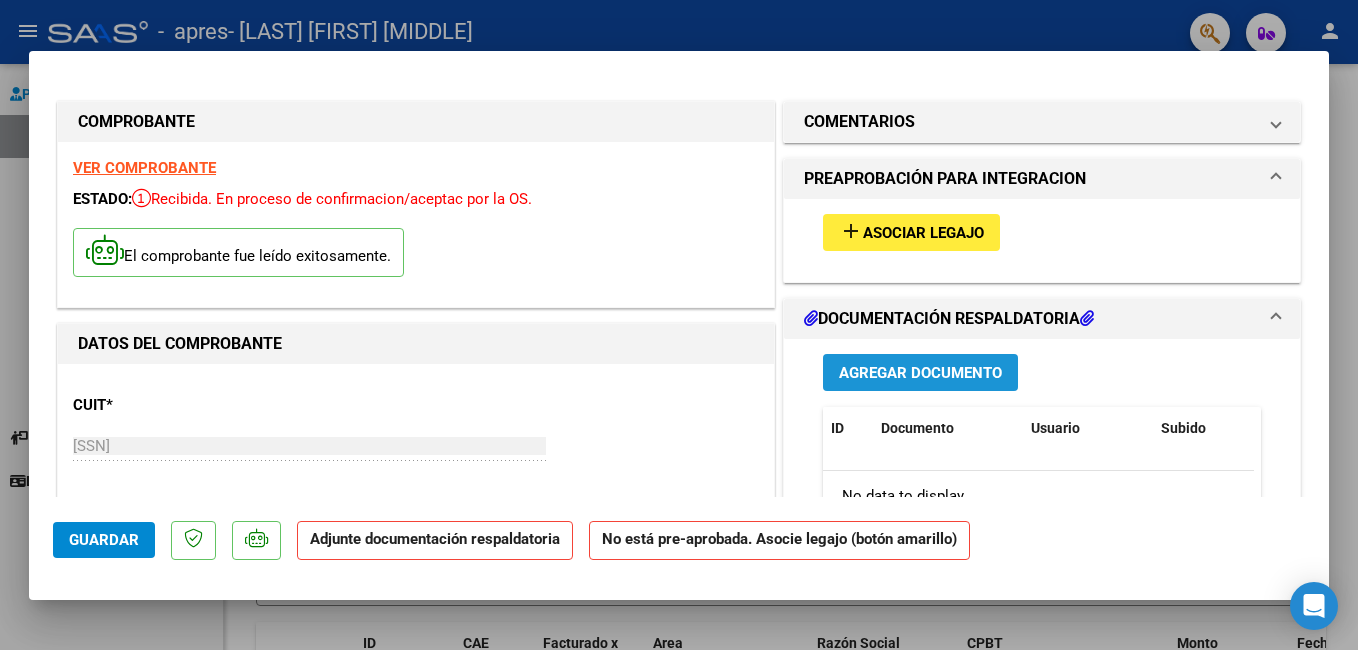 click on "Agregar Documento" at bounding box center (920, 373) 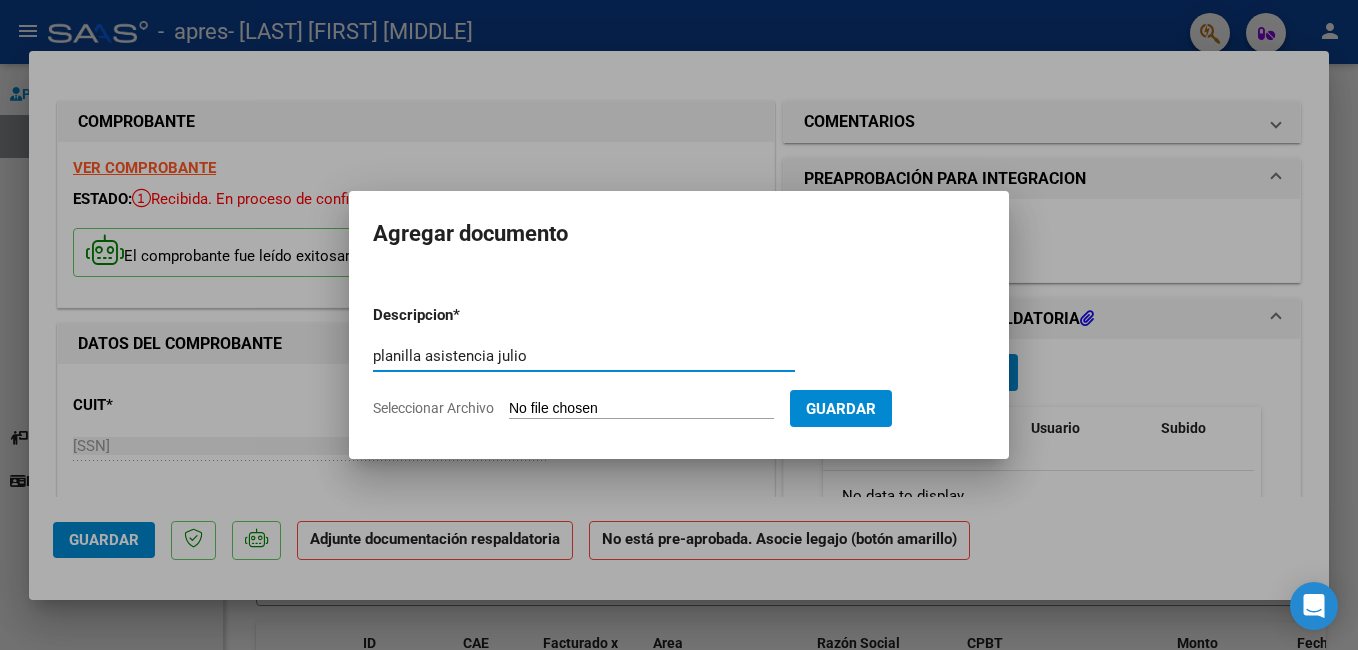 type on "planilla asistencia julio" 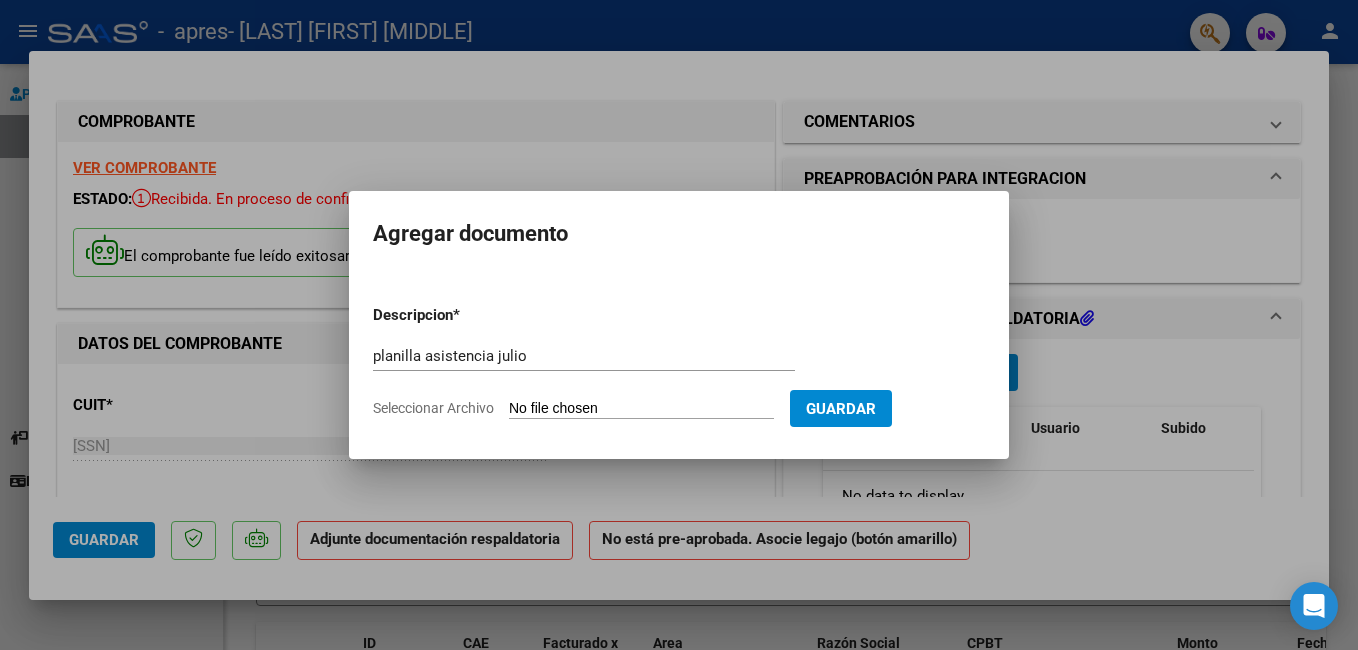 click on "Seleccionar Archivo" at bounding box center [641, 409] 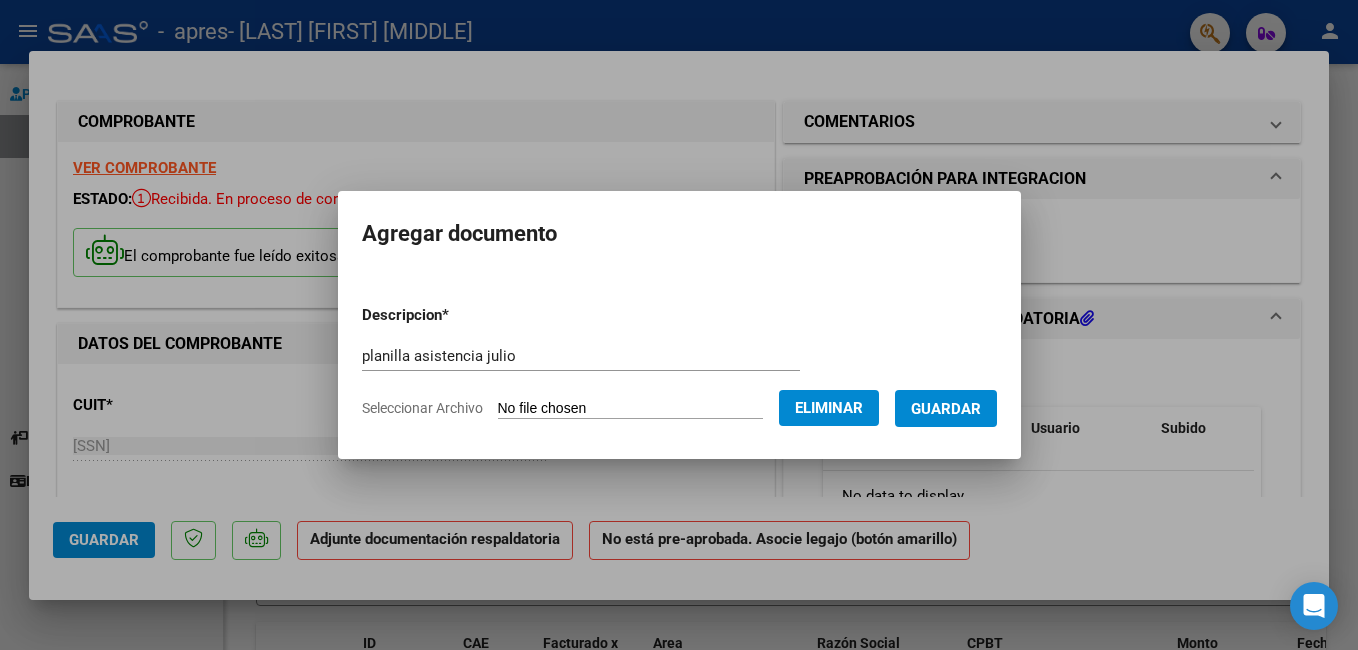 click on "Guardar" at bounding box center (946, 409) 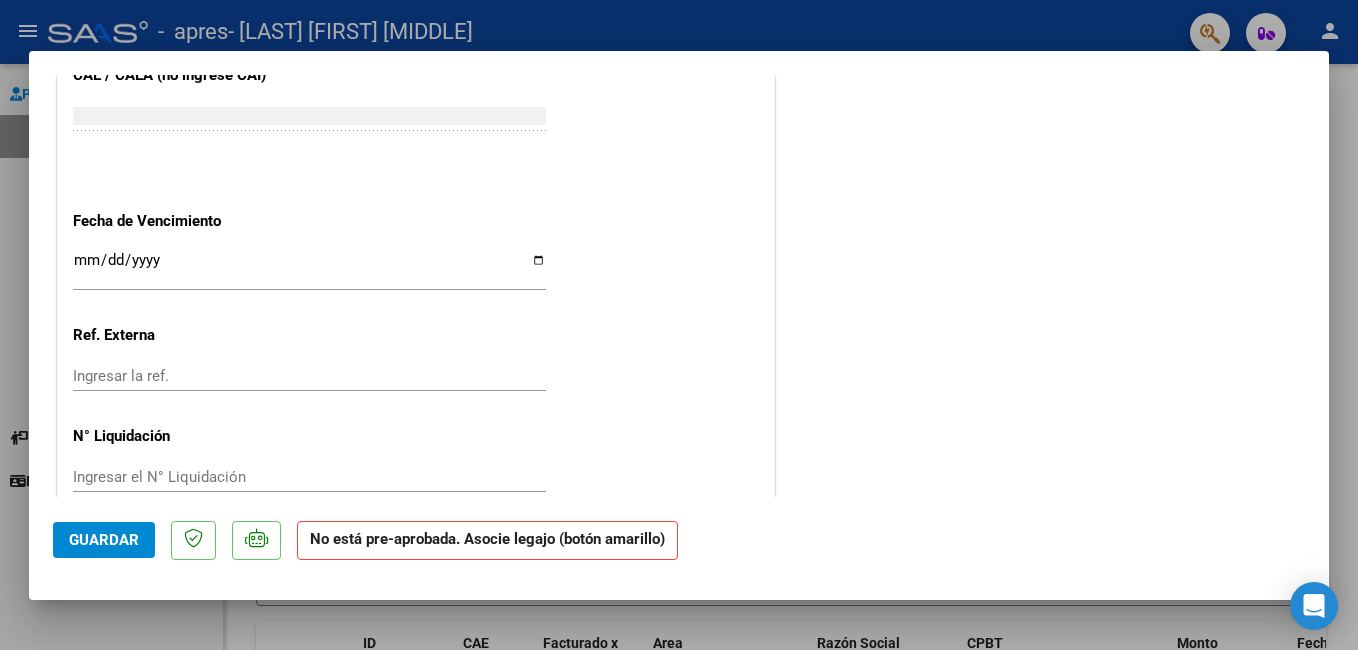 scroll, scrollTop: 1315, scrollLeft: 0, axis: vertical 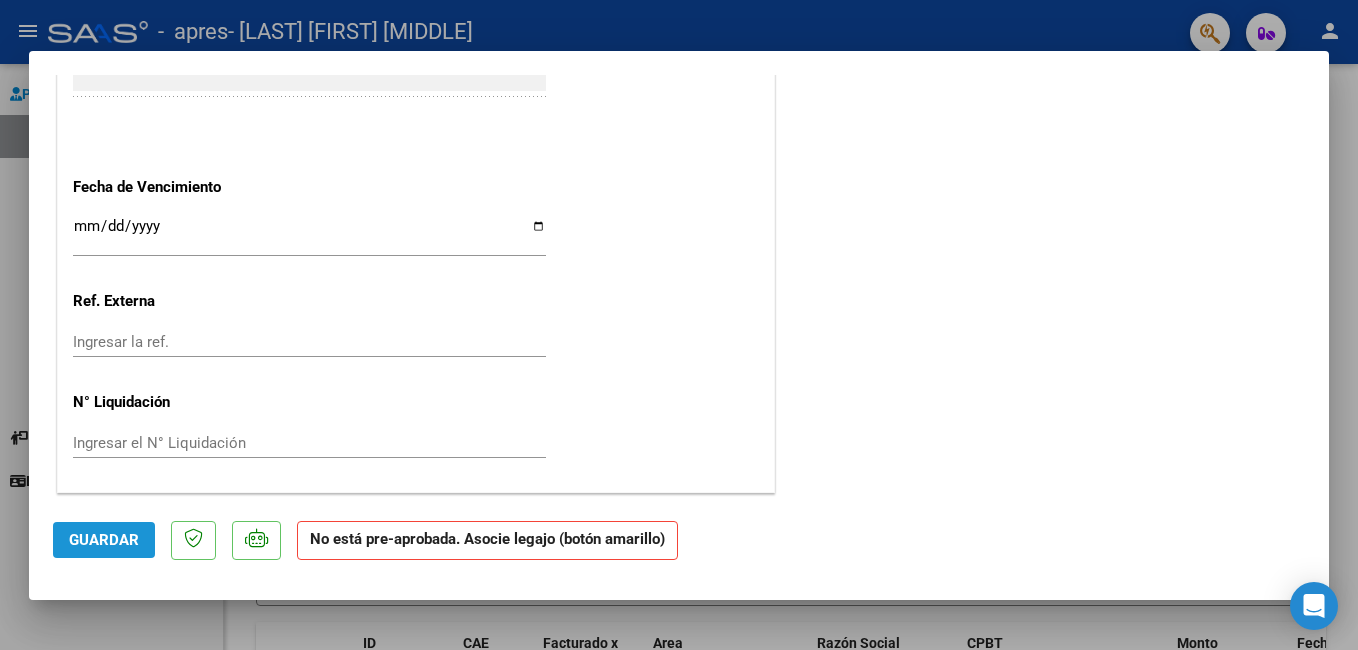 click on "Guardar" 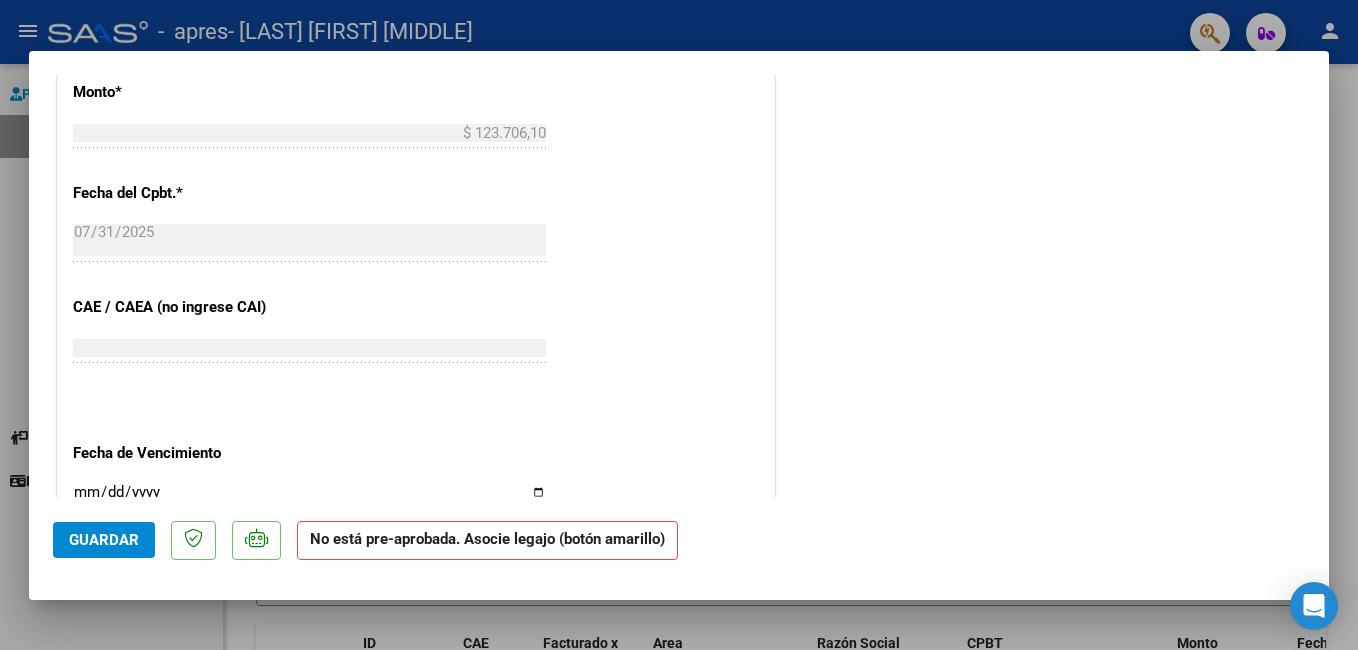 scroll, scrollTop: 1315, scrollLeft: 0, axis: vertical 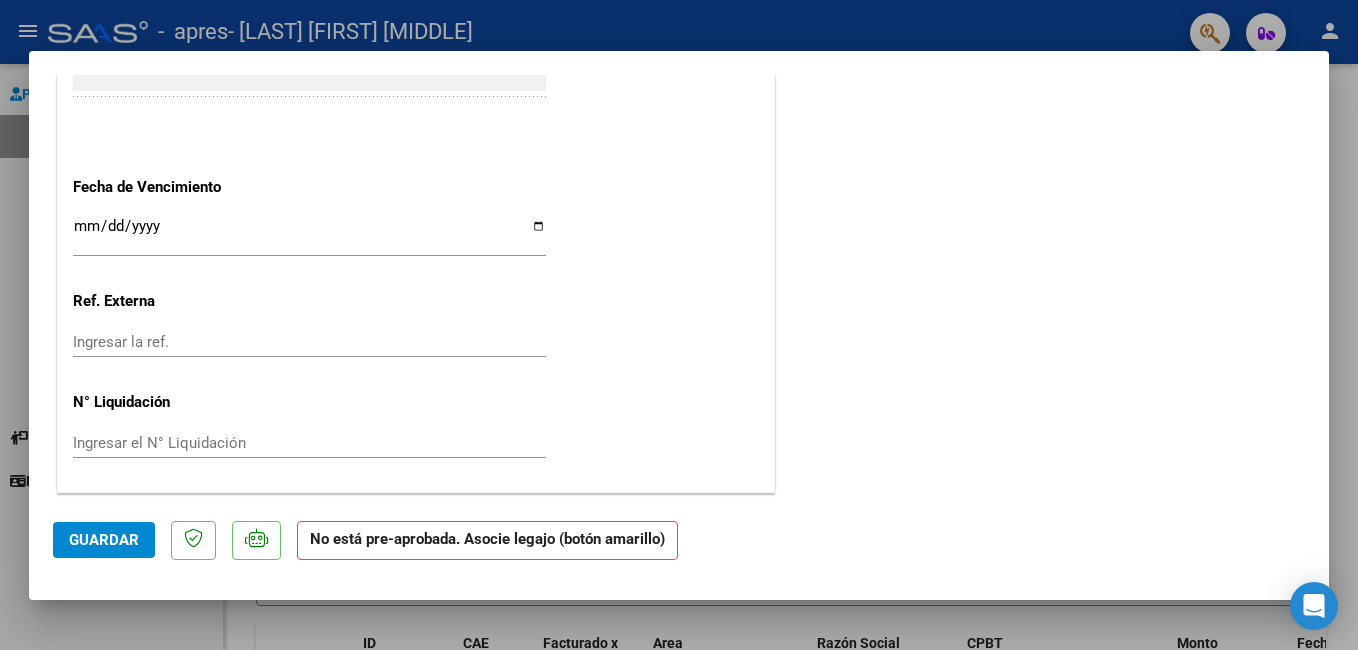 click at bounding box center [679, 325] 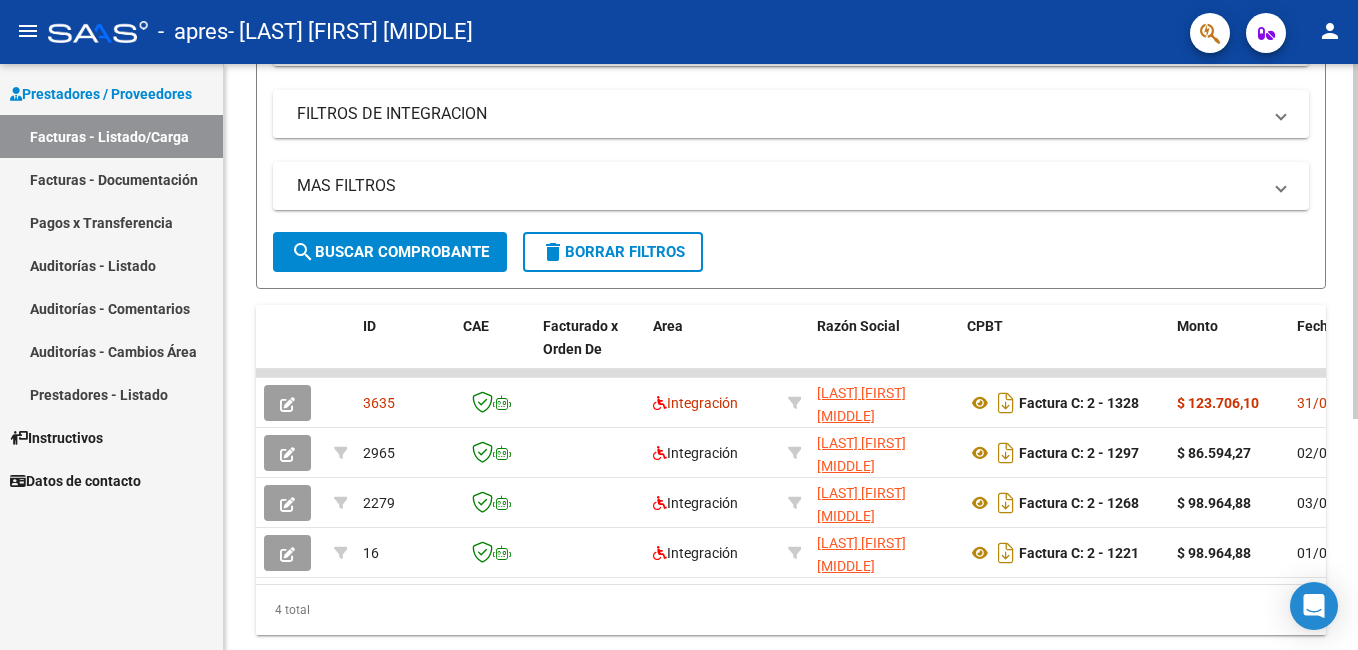 scroll, scrollTop: 382, scrollLeft: 0, axis: vertical 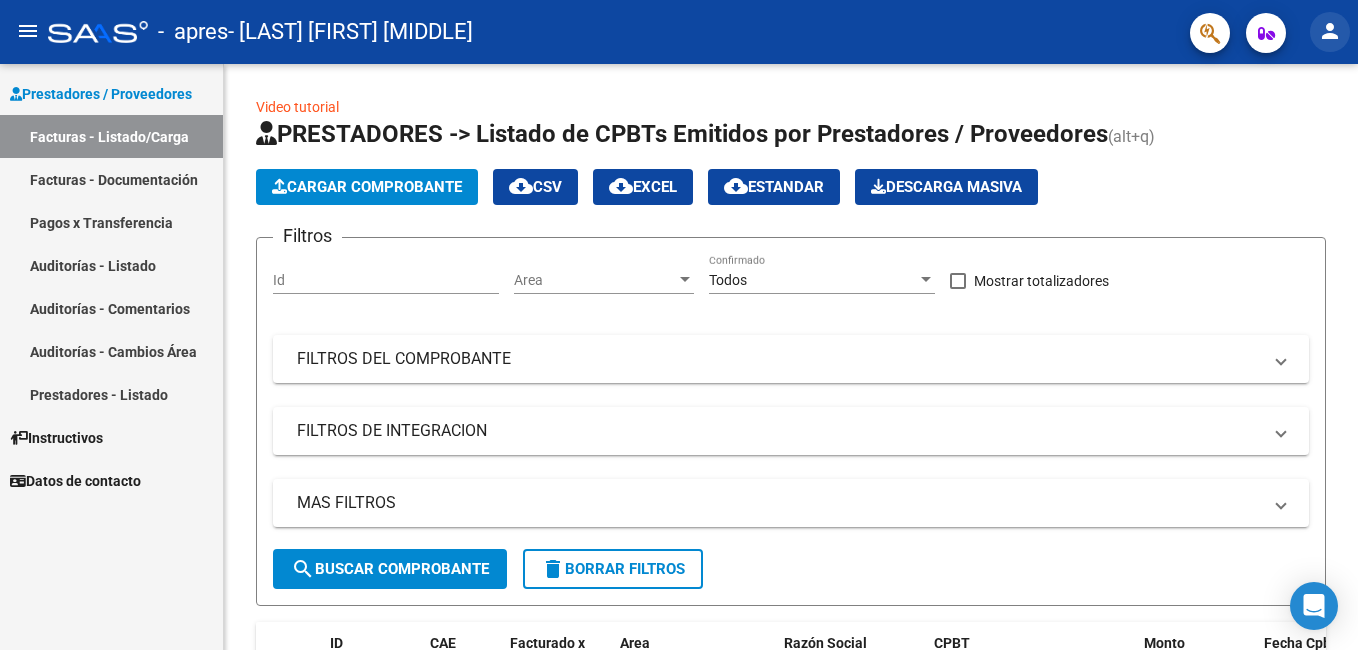 click on "person" 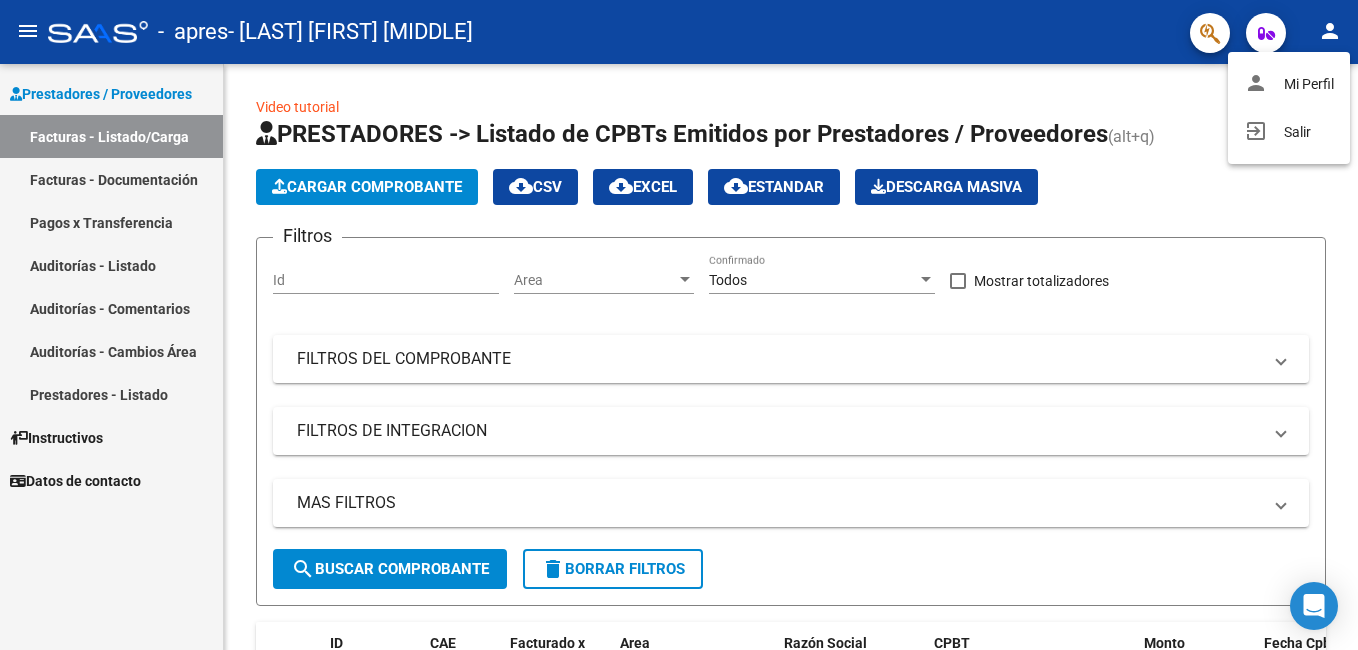 click at bounding box center [679, 325] 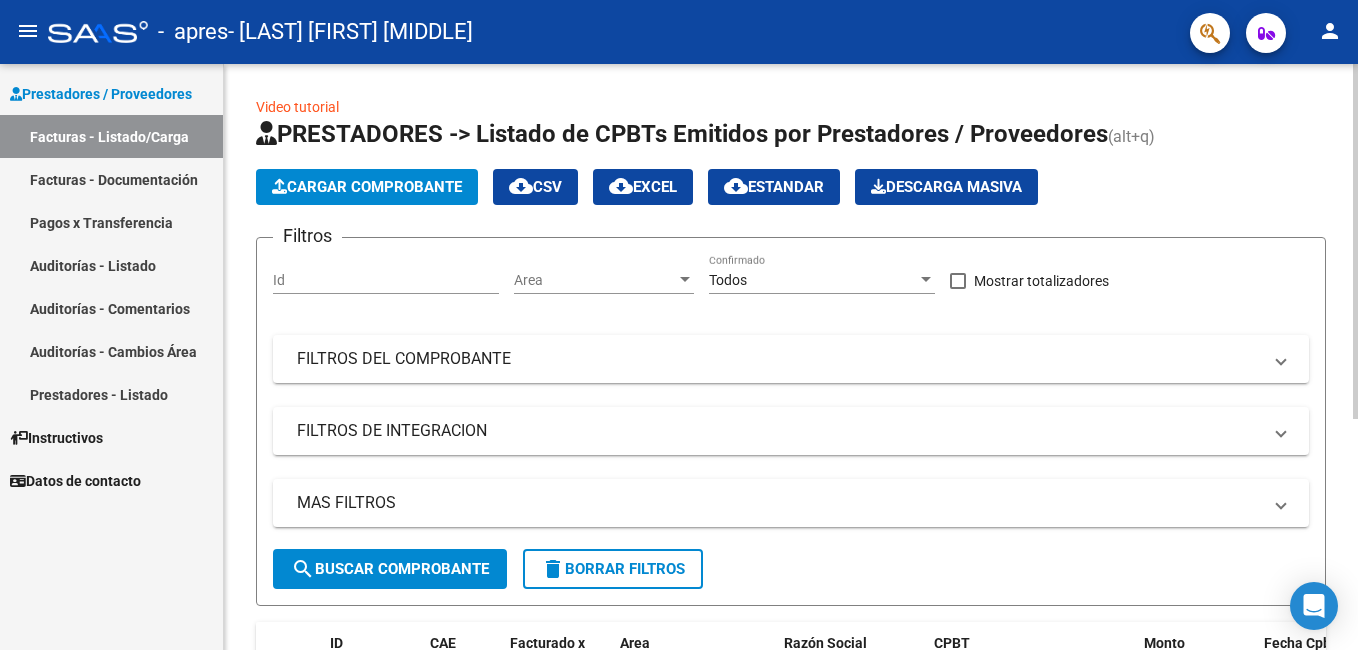 scroll, scrollTop: 382, scrollLeft: 0, axis: vertical 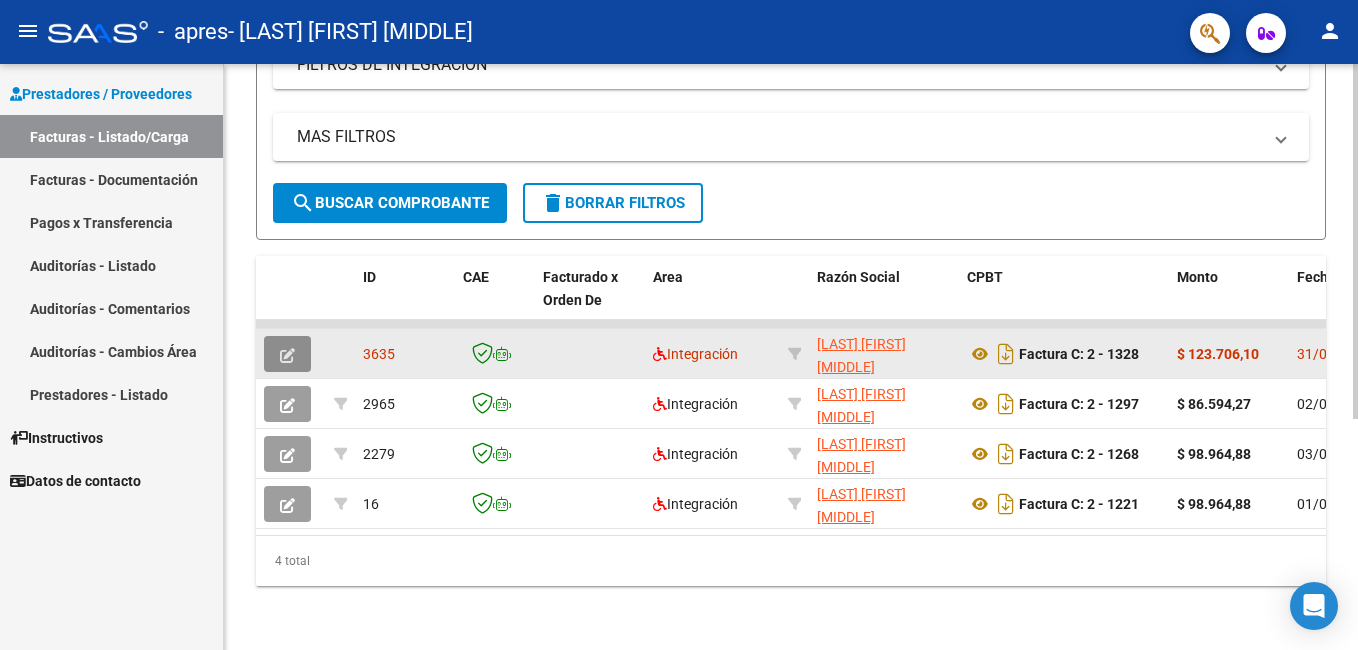 click 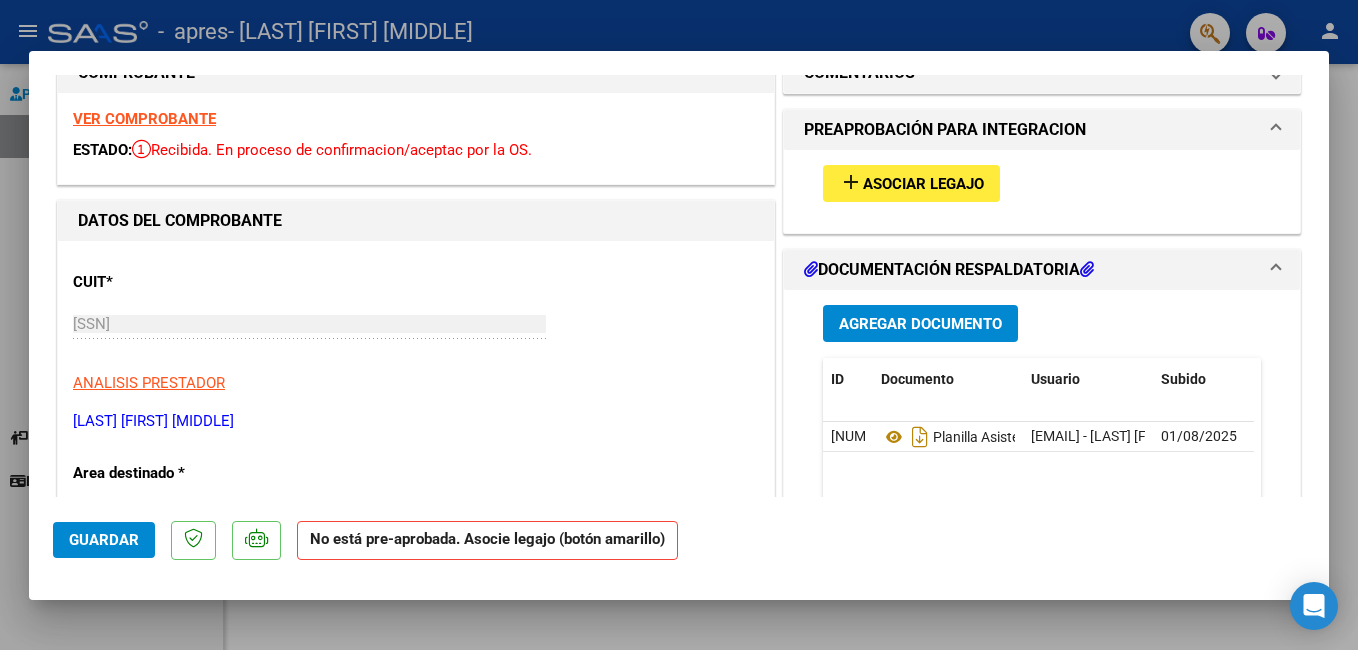scroll, scrollTop: 0, scrollLeft: 0, axis: both 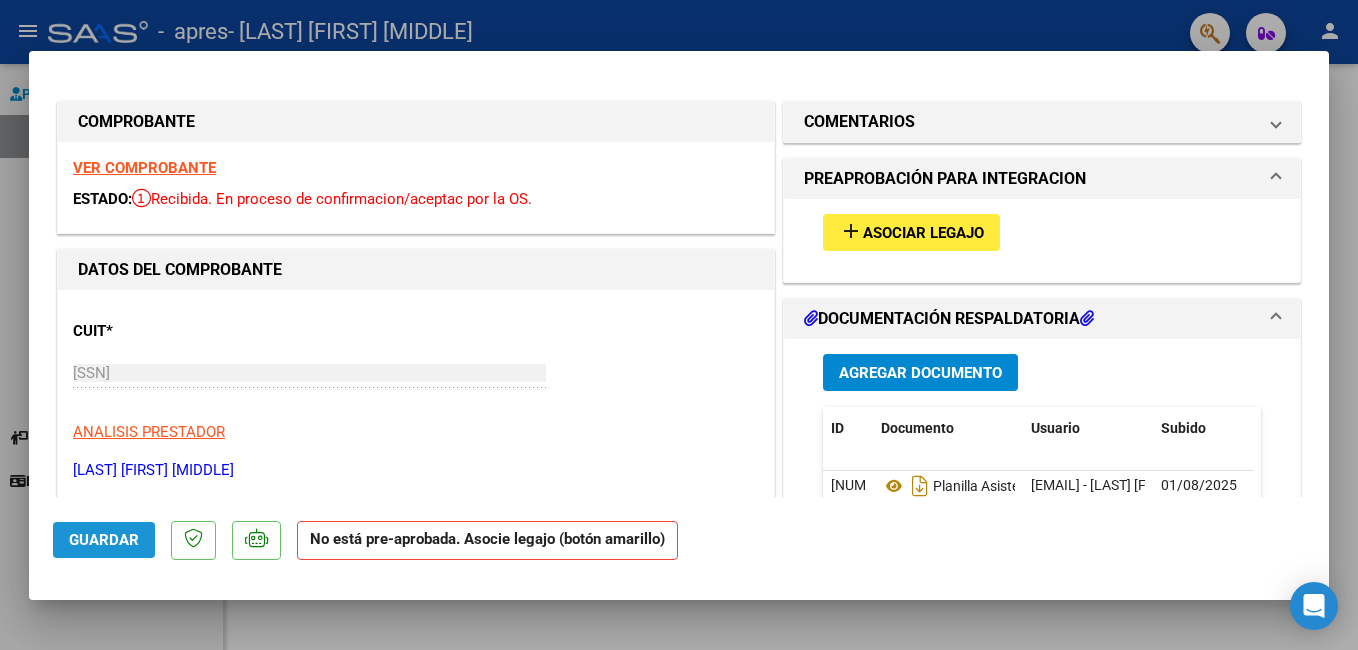 click on "Guardar" 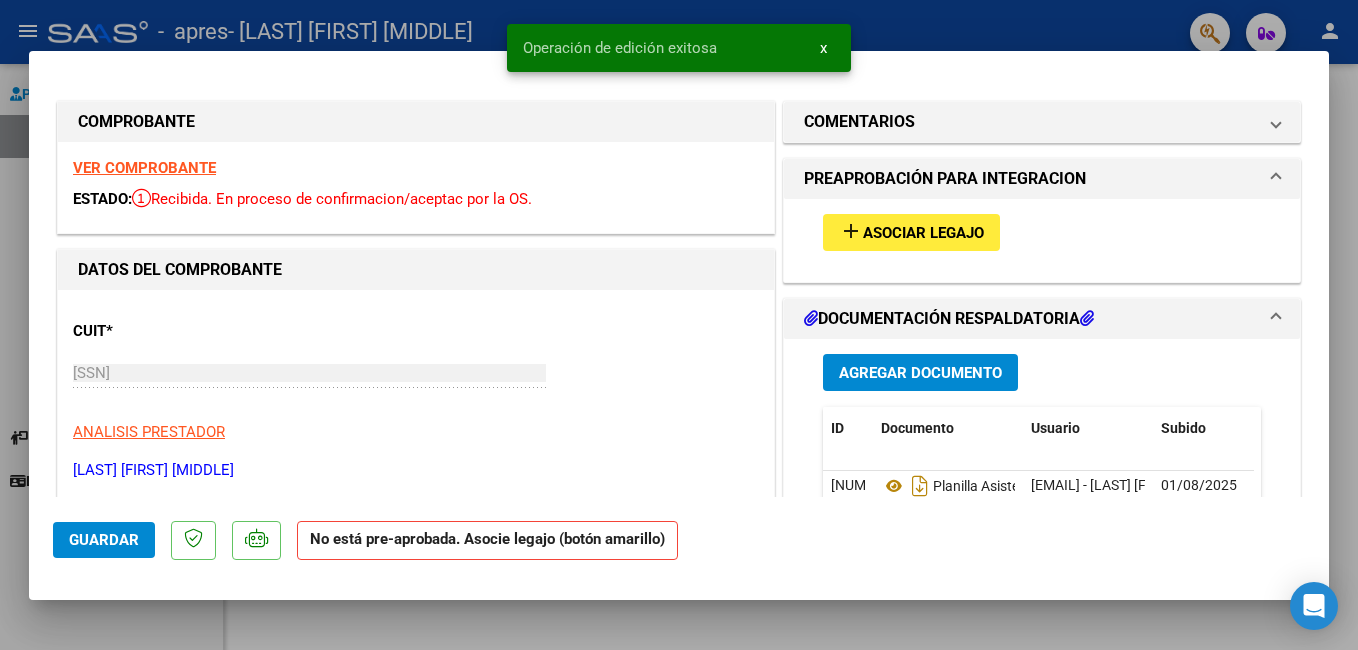 click at bounding box center [679, 325] 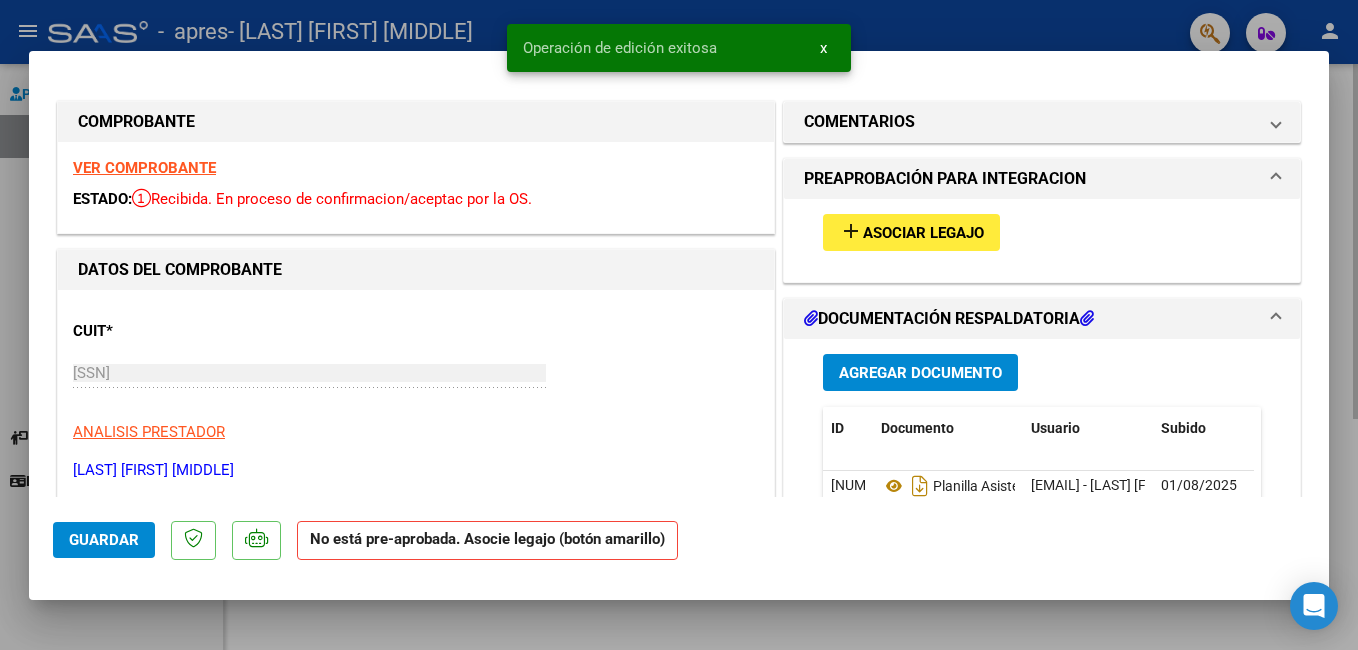 type 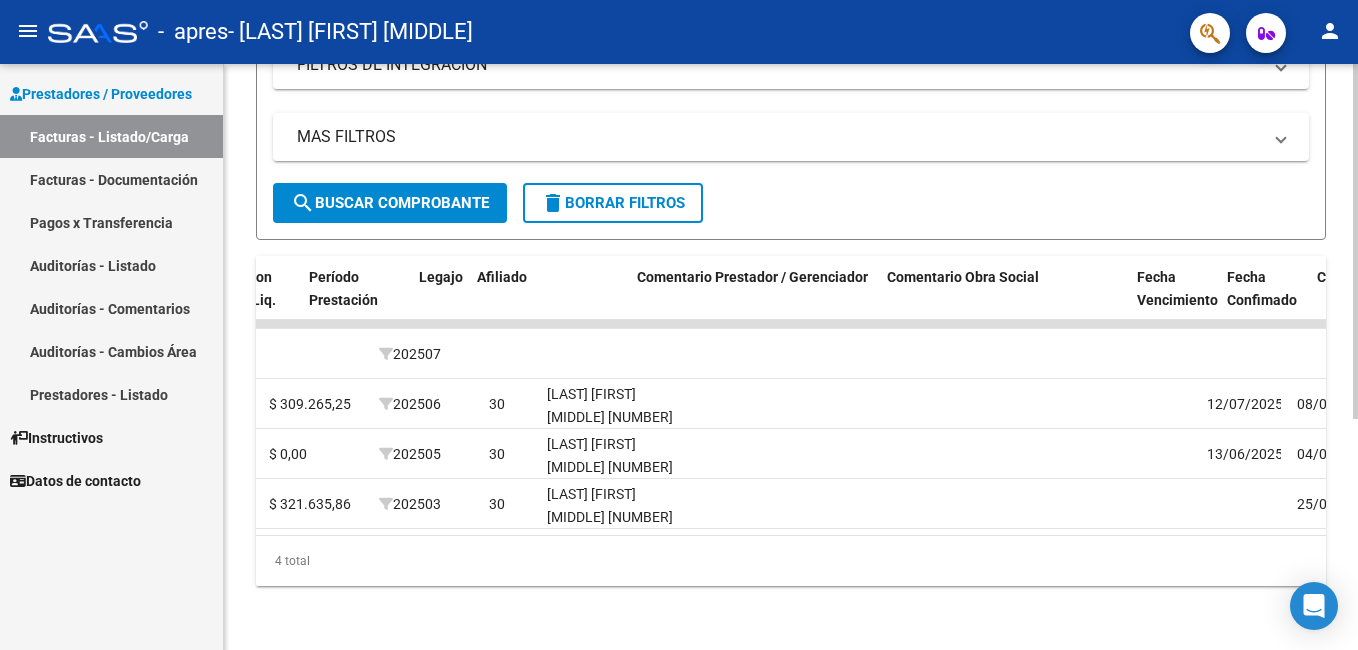 scroll, scrollTop: 0, scrollLeft: 0, axis: both 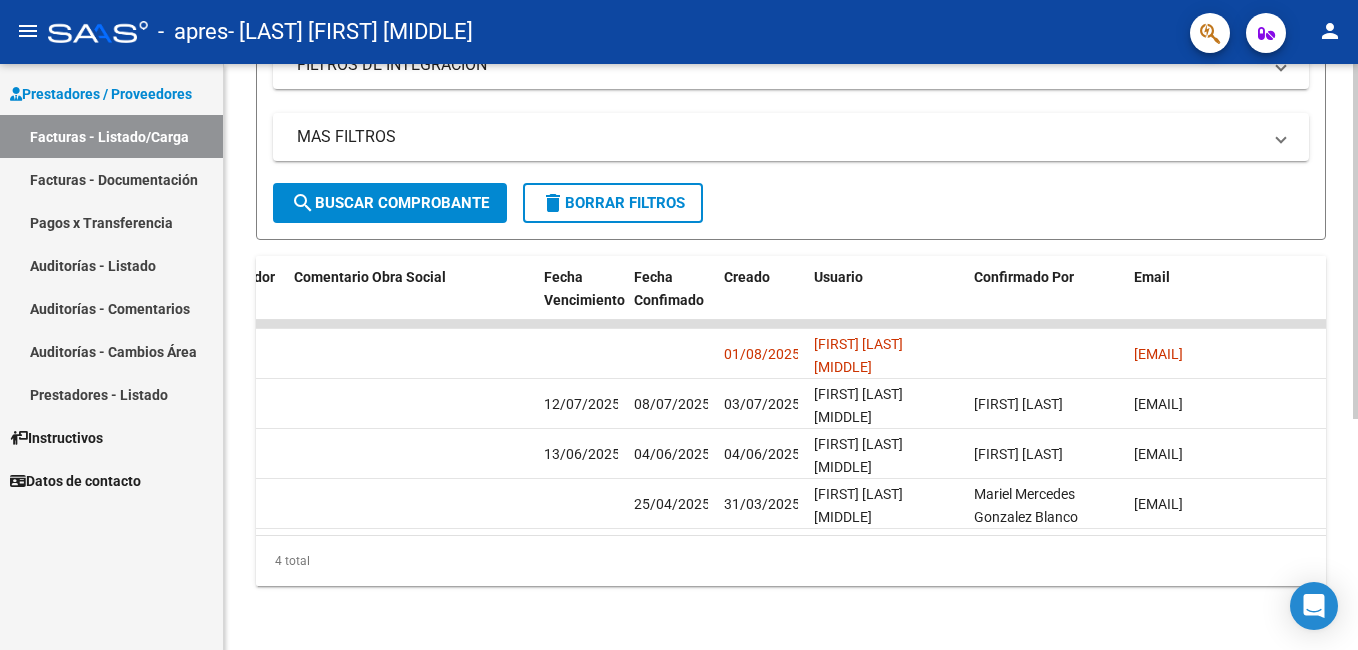 click on "Video tutorial   PRESTADORES -> Listado de CPBTs Emitidos por Prestadores / Proveedores (alt+q)   Cargar Comprobante
cloud_download  CSV  cloud_download  EXCEL  cloud_download  Estandar   Descarga Masiva
Filtros Id Area Area Todos Confirmado   Mostrar totalizadores   FILTROS DEL COMPROBANTE  Comprobante Tipo Comprobante Tipo Start date – End date Fec. Comprobante Desde / Hasta Días Emisión Desde(cant. días) Días Emisión Hasta(cant. días) CUIT / Razón Social Pto. Venta Nro. Comprobante Código SSS CAE Válido CAE Válido Todos Cargado Módulo Hosp. Todos Tiene facturacion Apócrifa Hospital Refes  FILTROS DE INTEGRACION  Período De Prestación Campos del Archivo de Rendición Devuelto x SSS (dr_envio) Todos Rendido x SSS (dr_envio) Tipo de Registro Tipo de Registro Período Presentación Período Presentación Campos del Legajo Asociado (preaprobación) Afiliado Legajo (cuil/nombre) Todos Solo facturas preaprobadas  MAS FILTROS  Todos Con Doc. Respaldatoria Todos Con Trazabilidad Todos – – 1" 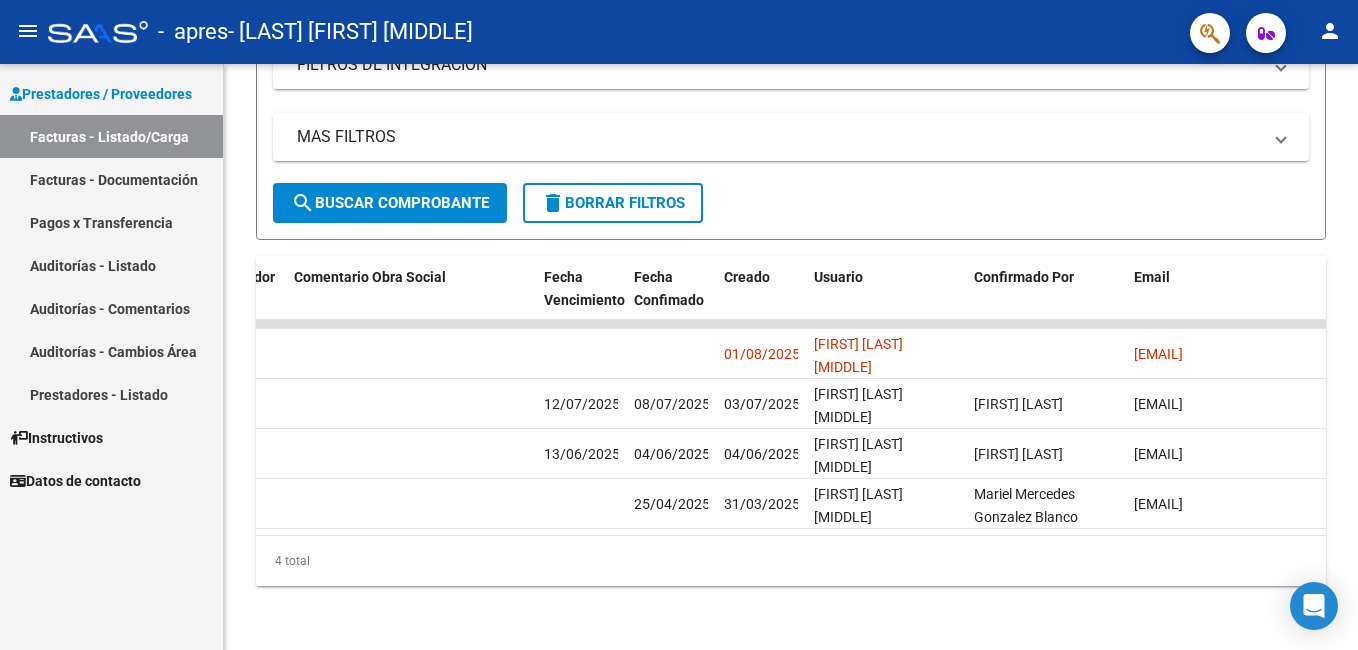 click on "person" 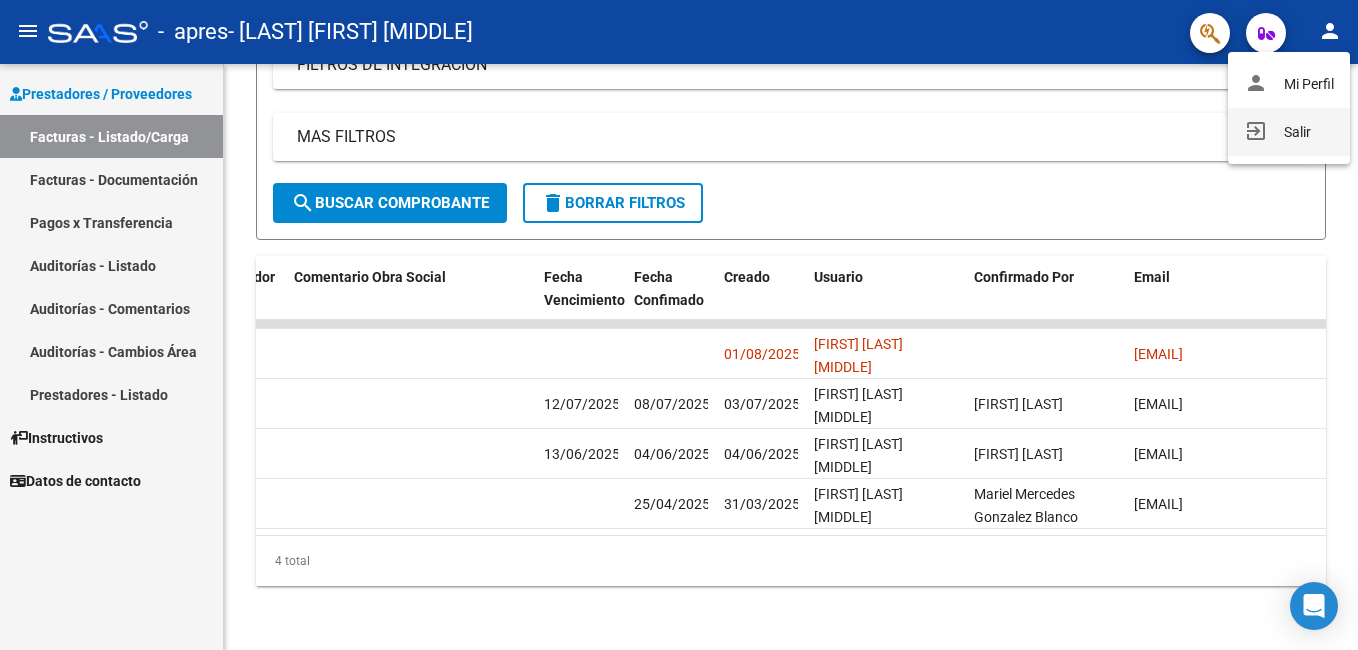 click on "exit_to_app  Salir" at bounding box center (1289, 132) 